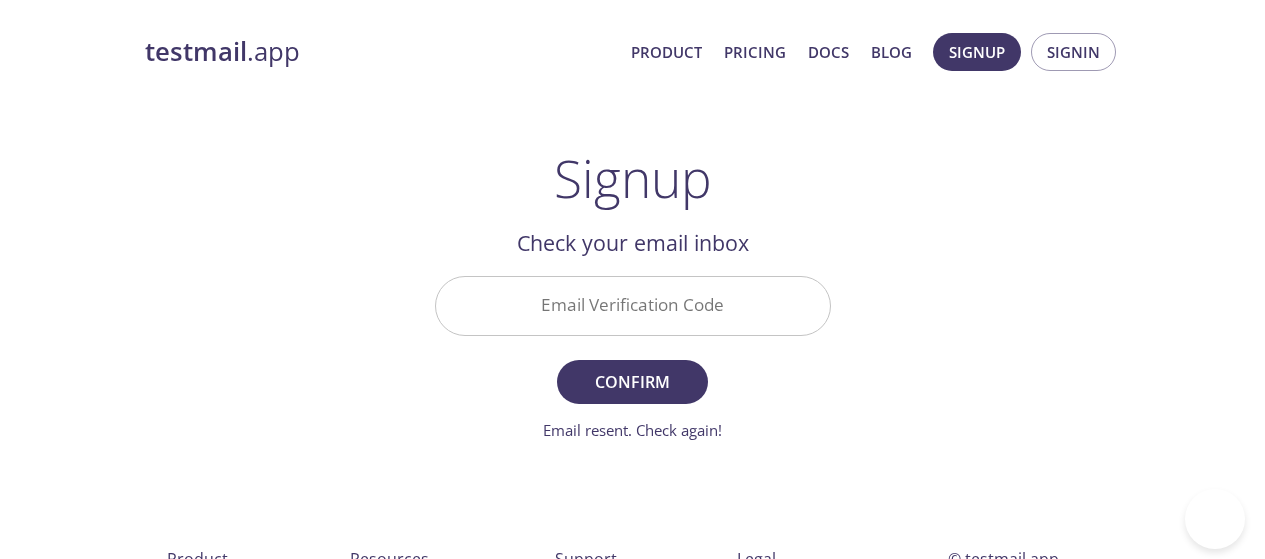 scroll, scrollTop: 0, scrollLeft: 0, axis: both 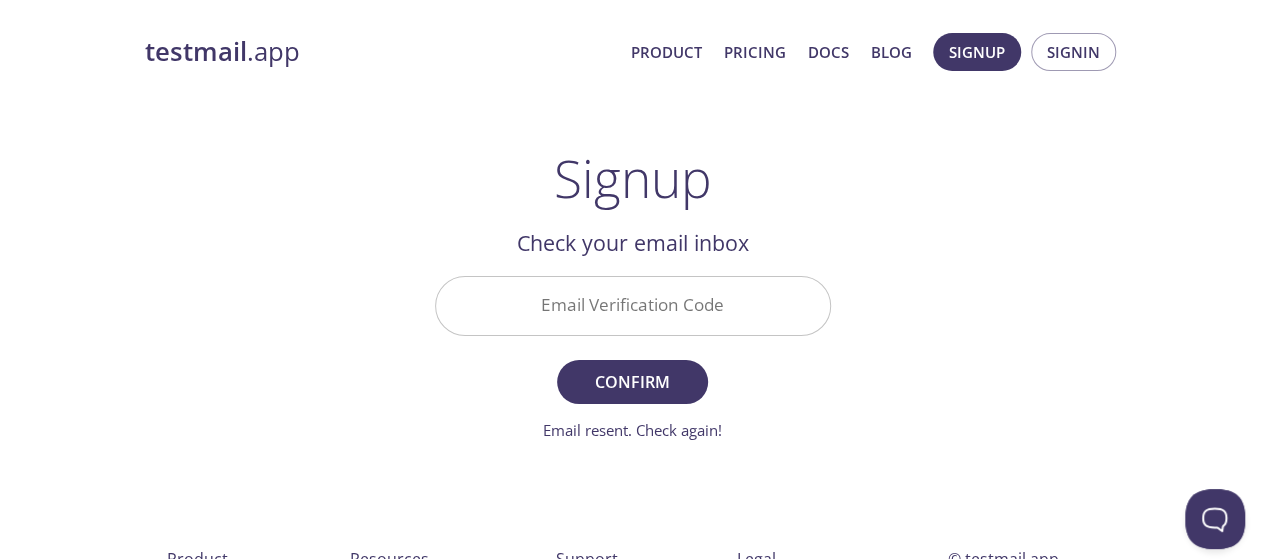 click on "Email resent. Check again!" at bounding box center [632, 430] 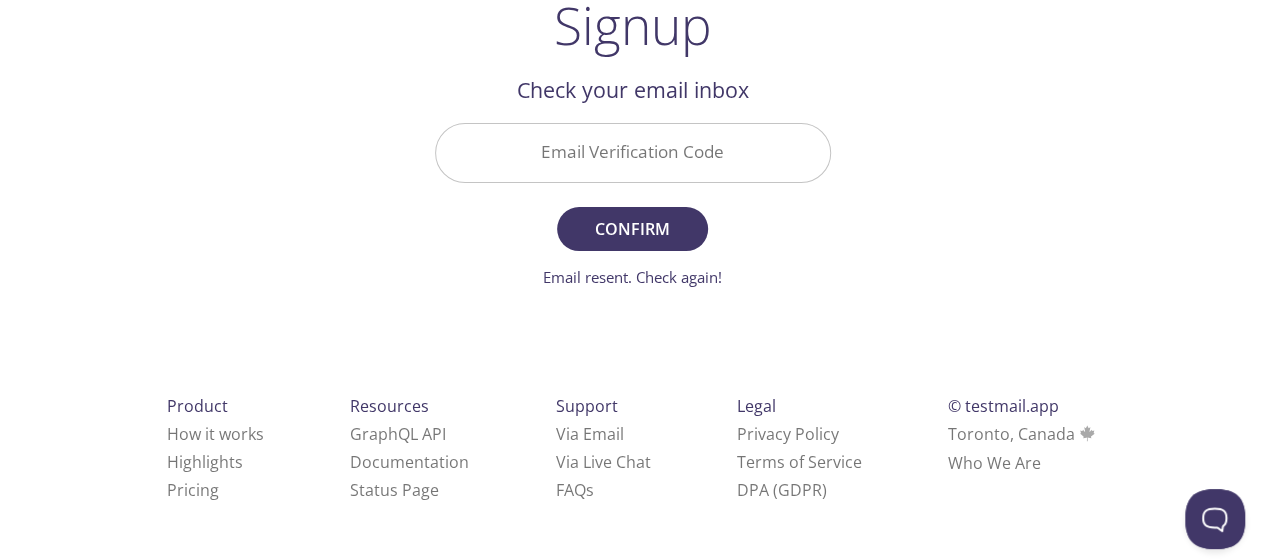 scroll, scrollTop: 0, scrollLeft: 0, axis: both 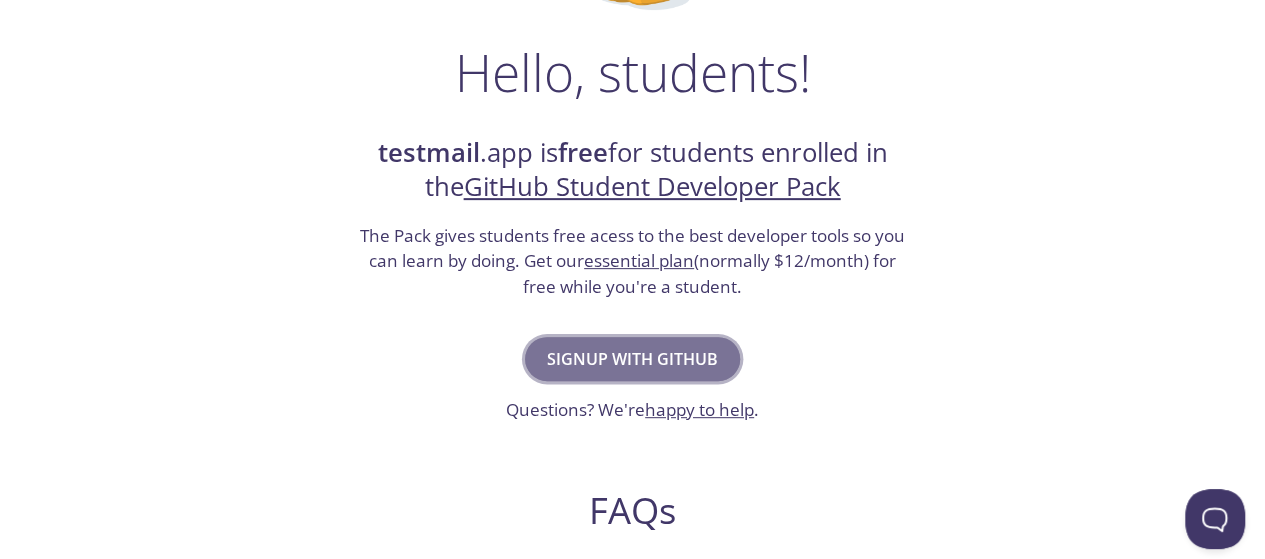 click on "Signup with GitHub" at bounding box center [632, 359] 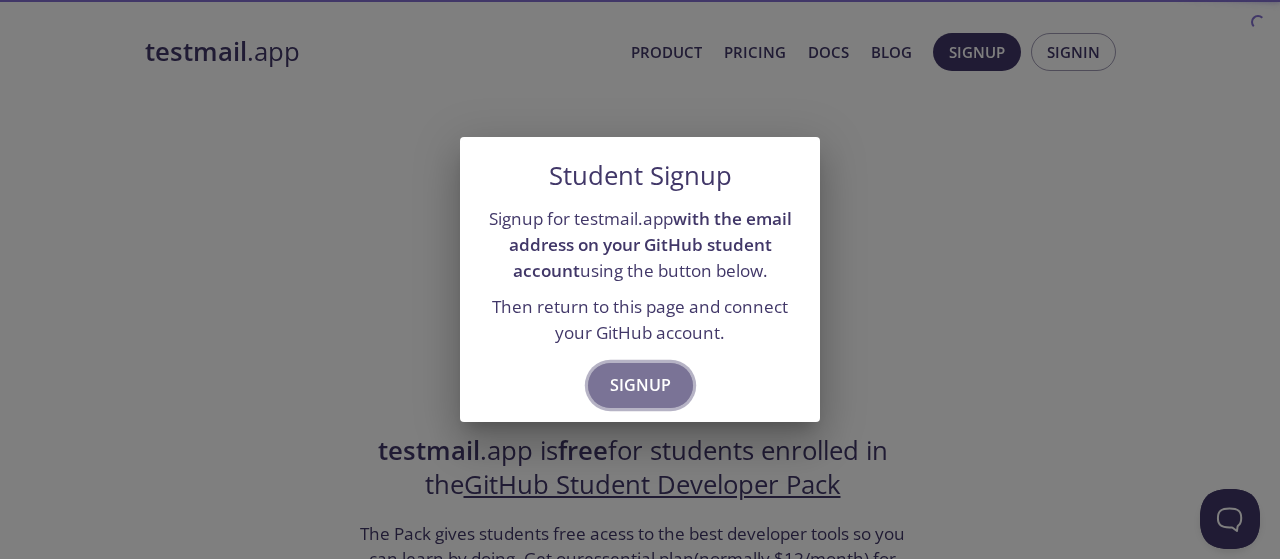 click on "Signup" at bounding box center [640, 385] 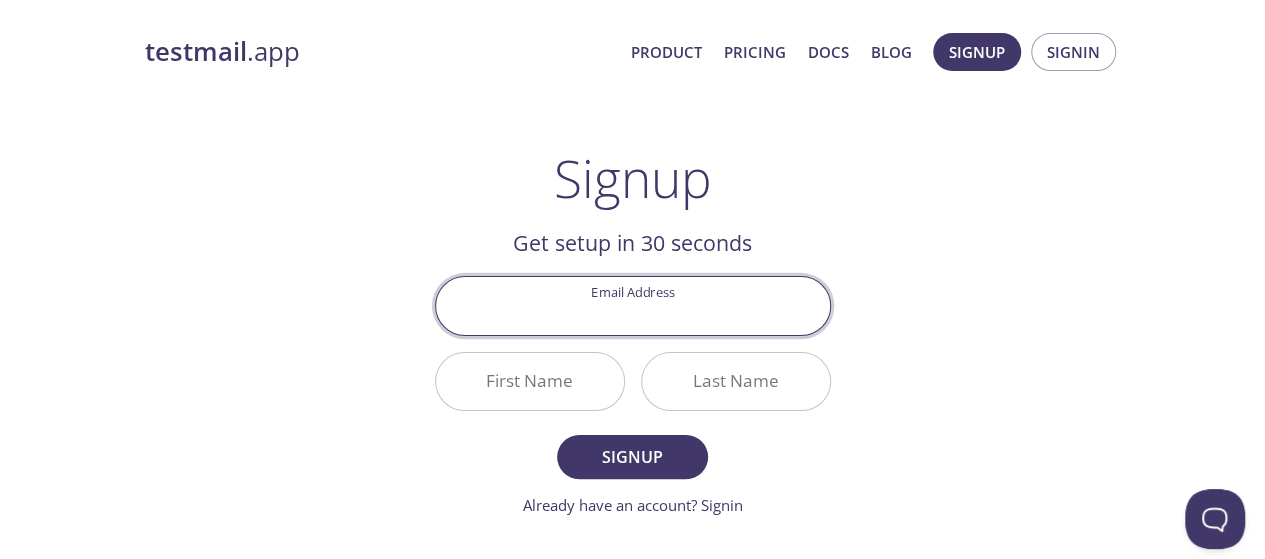 click on "Email Address" at bounding box center [633, 305] 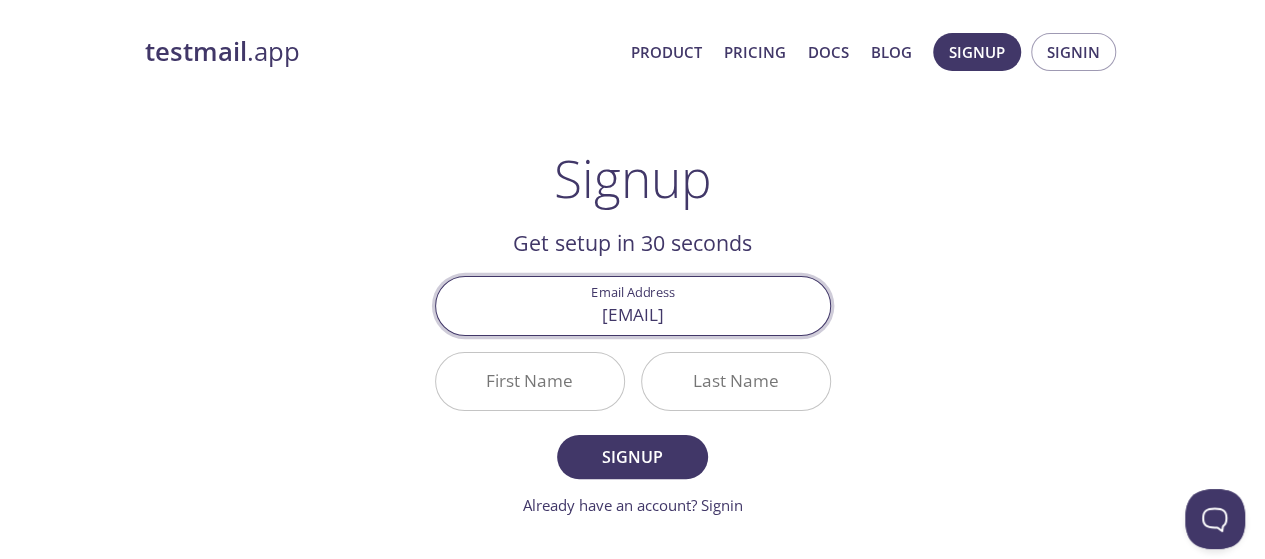 drag, startPoint x: 762, startPoint y: 322, endPoint x: 442, endPoint y: 269, distance: 324.35938 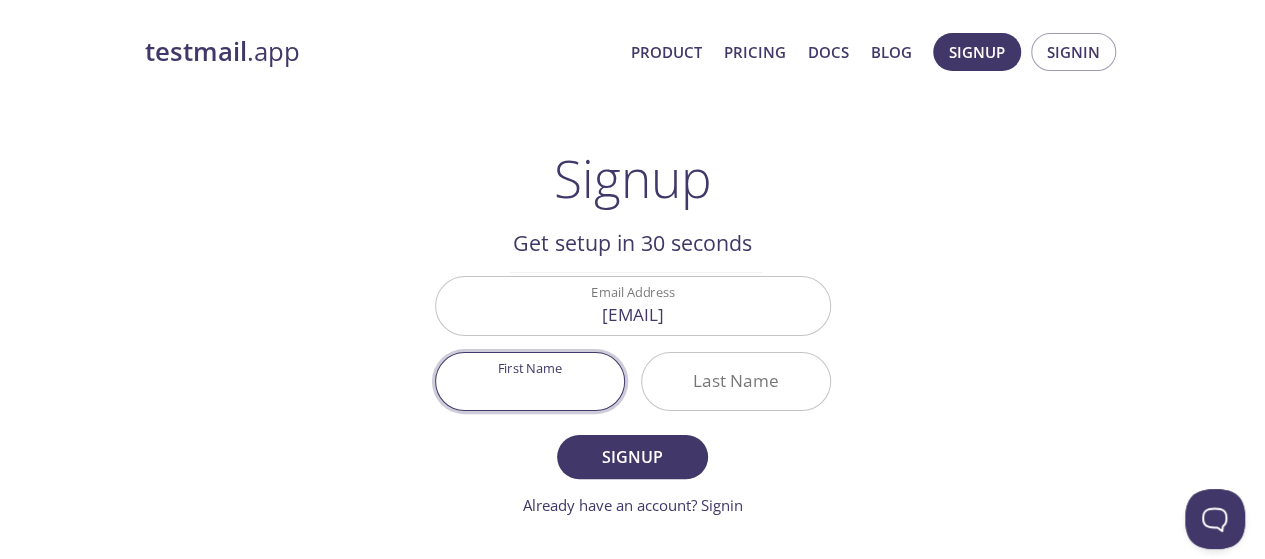 click on "First Name" at bounding box center (530, 381) 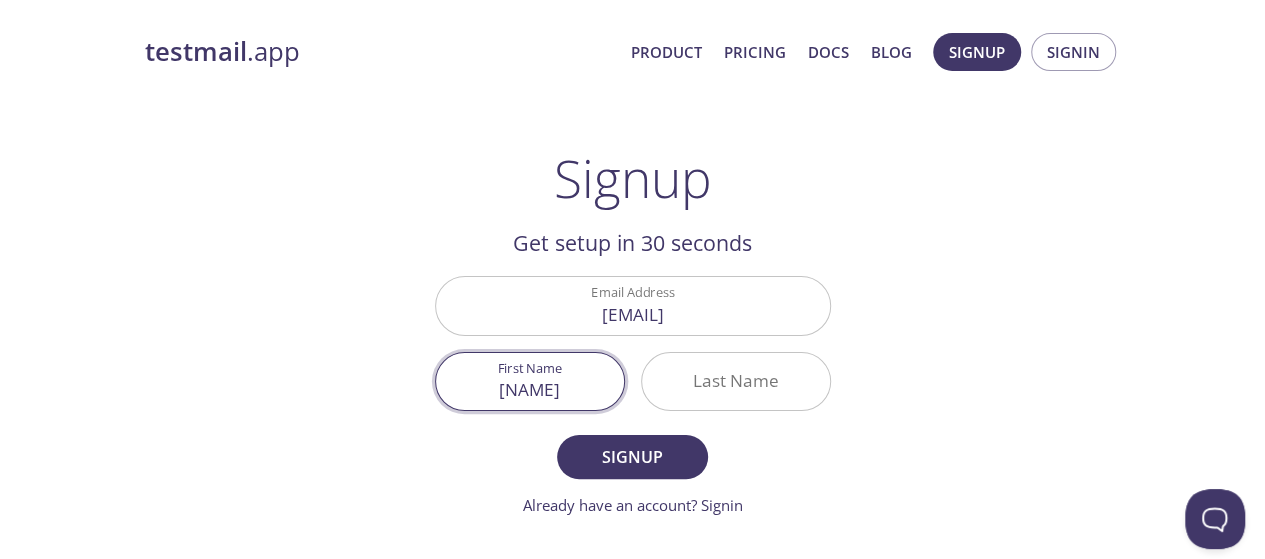 type on "[NAME]" 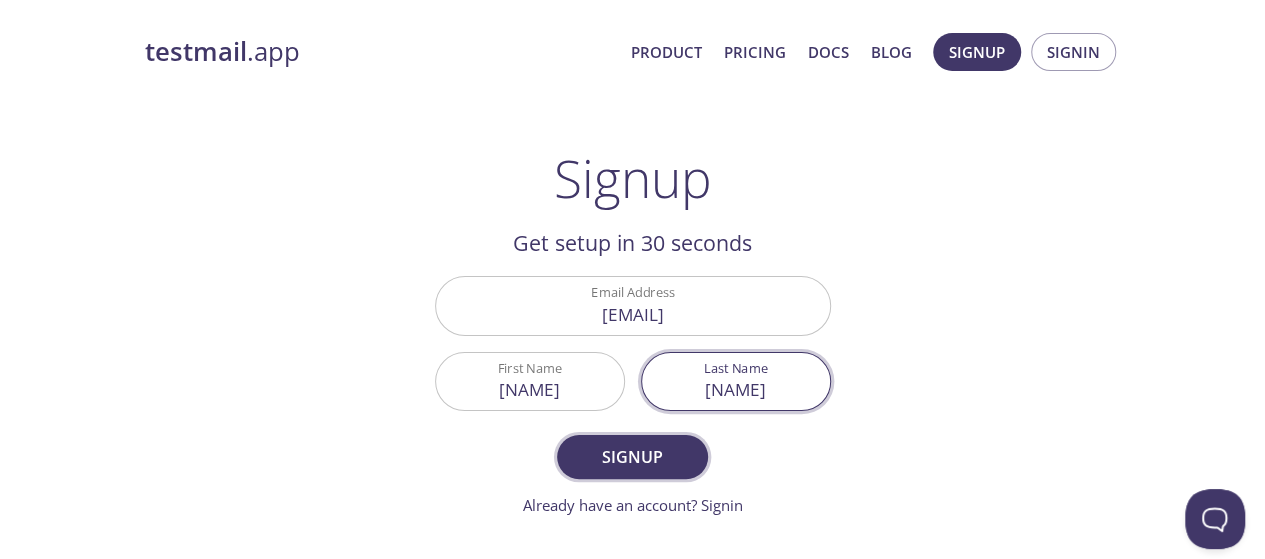 type on "[NAME]" 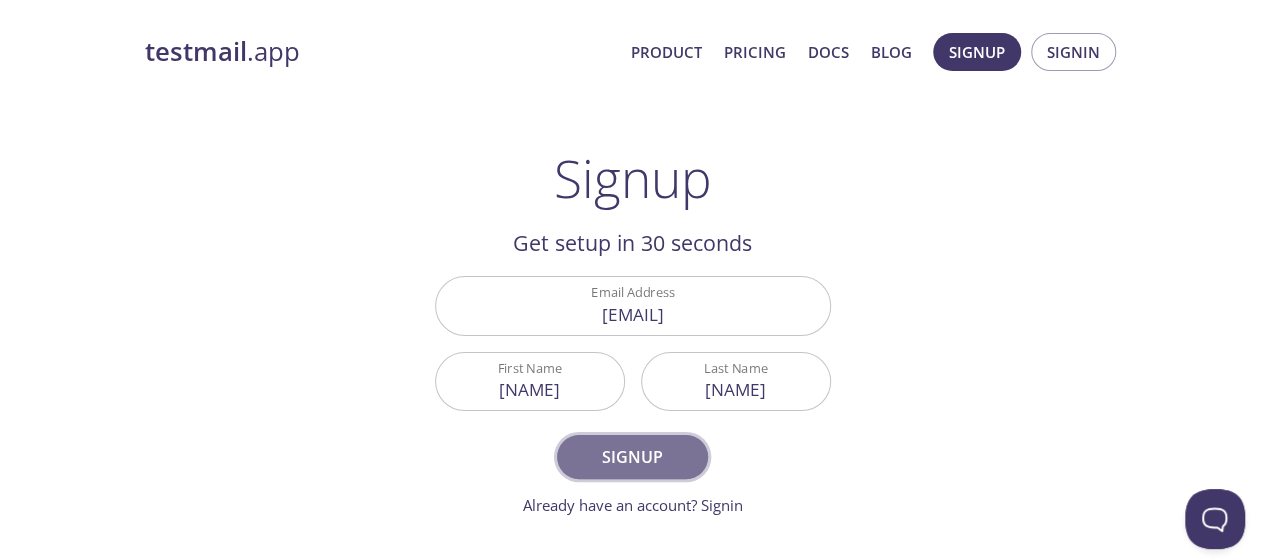 click on "Signup" at bounding box center (632, 457) 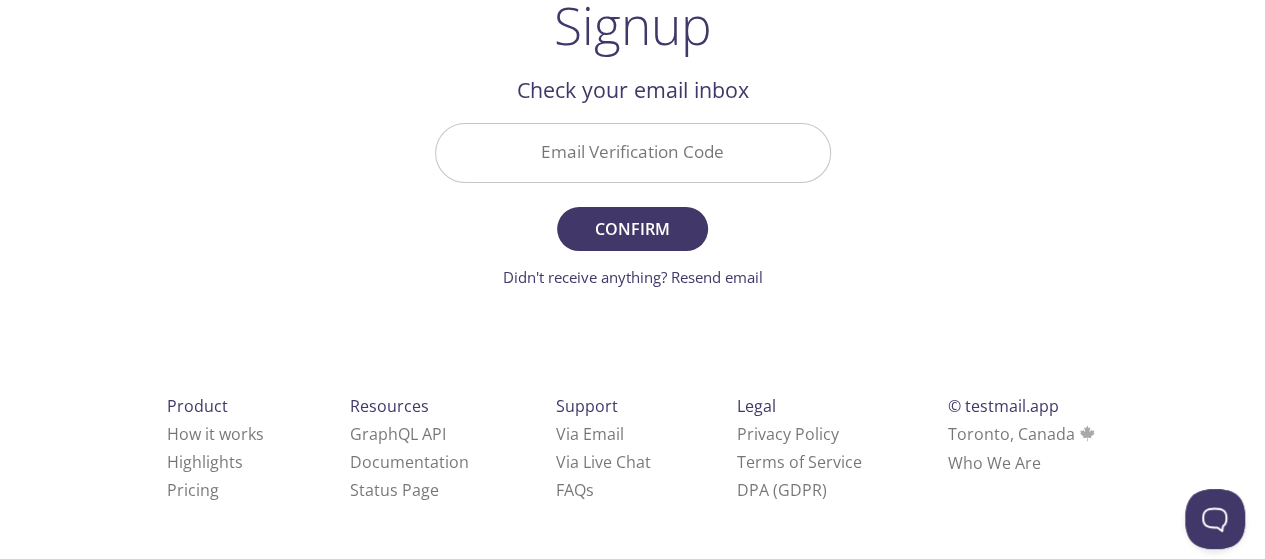 scroll, scrollTop: 0, scrollLeft: 0, axis: both 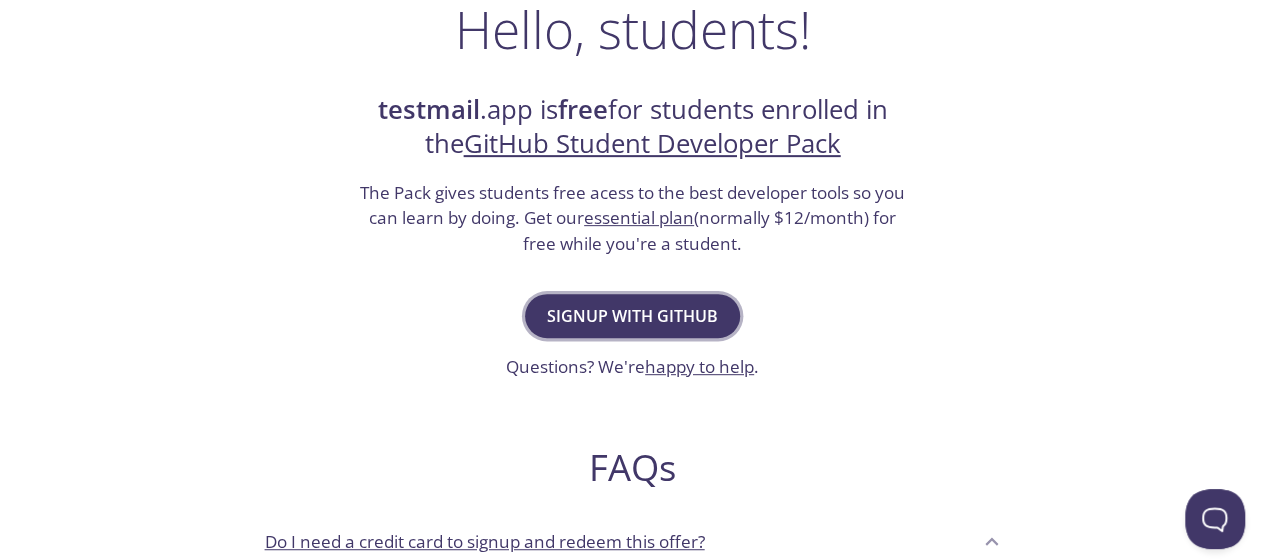 click on "Signup with GitHub" at bounding box center [632, 316] 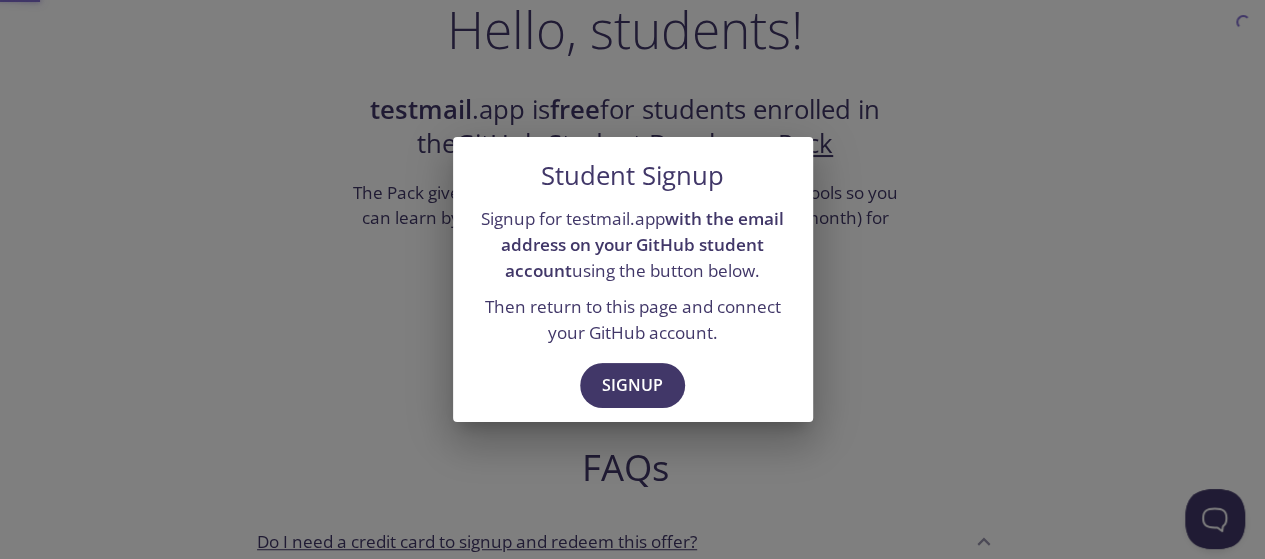 scroll, scrollTop: 0, scrollLeft: 0, axis: both 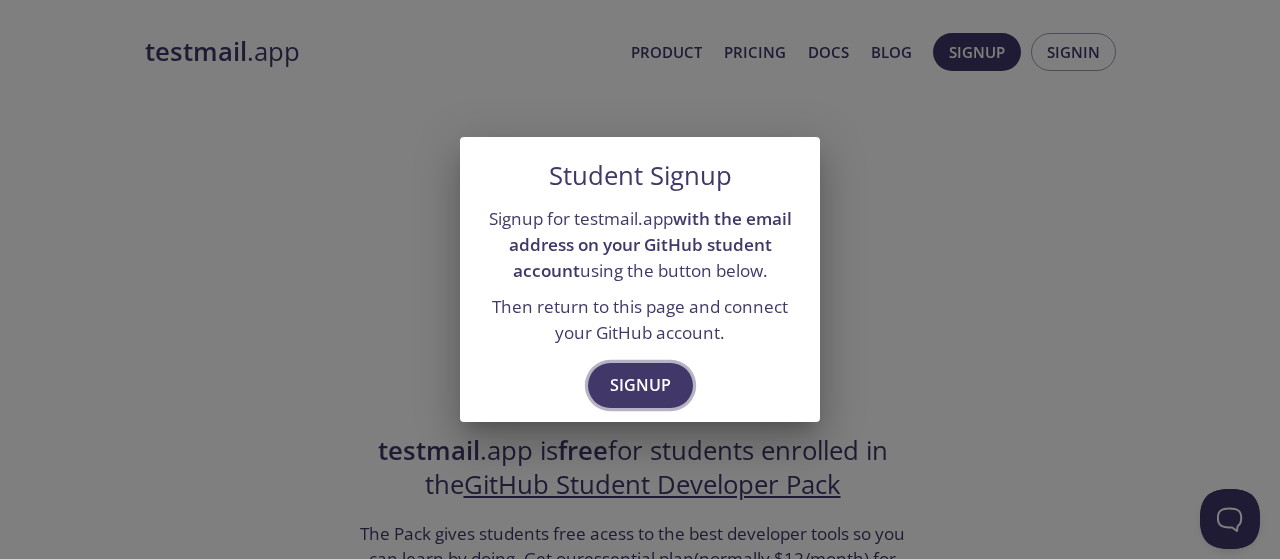 click on "Signup" at bounding box center [640, 385] 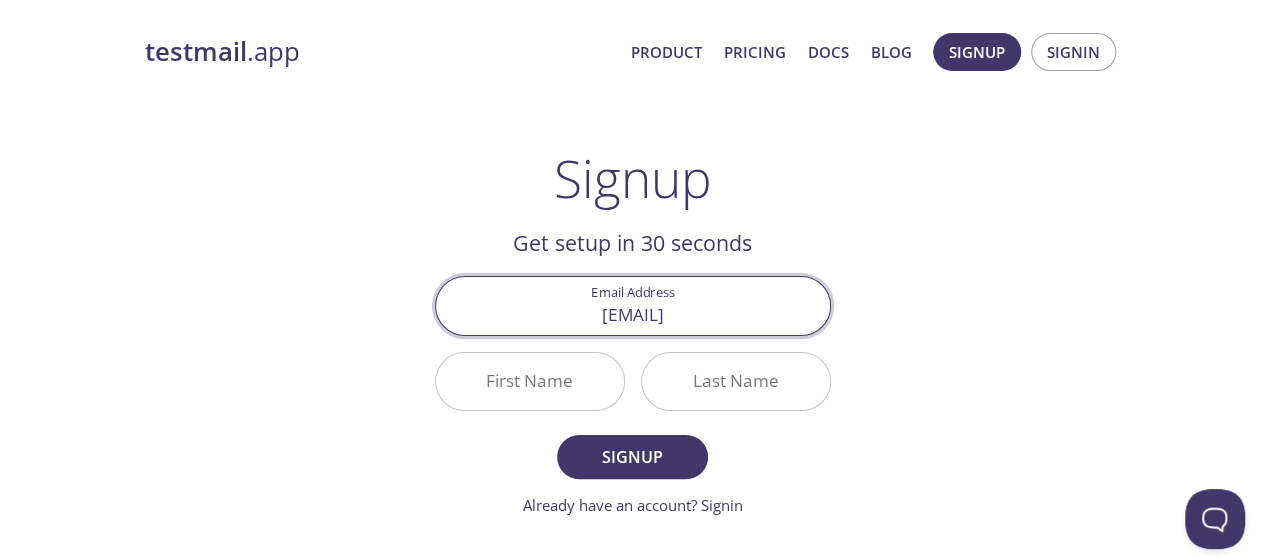type on "maheshwar@amityonline.com" 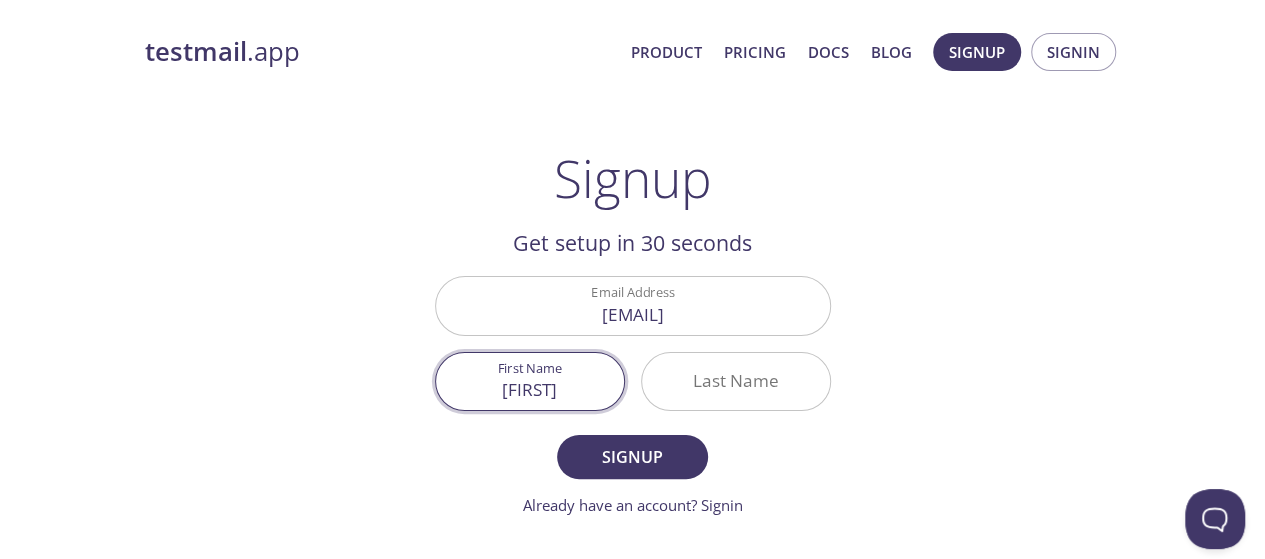 type on "[NAME]" 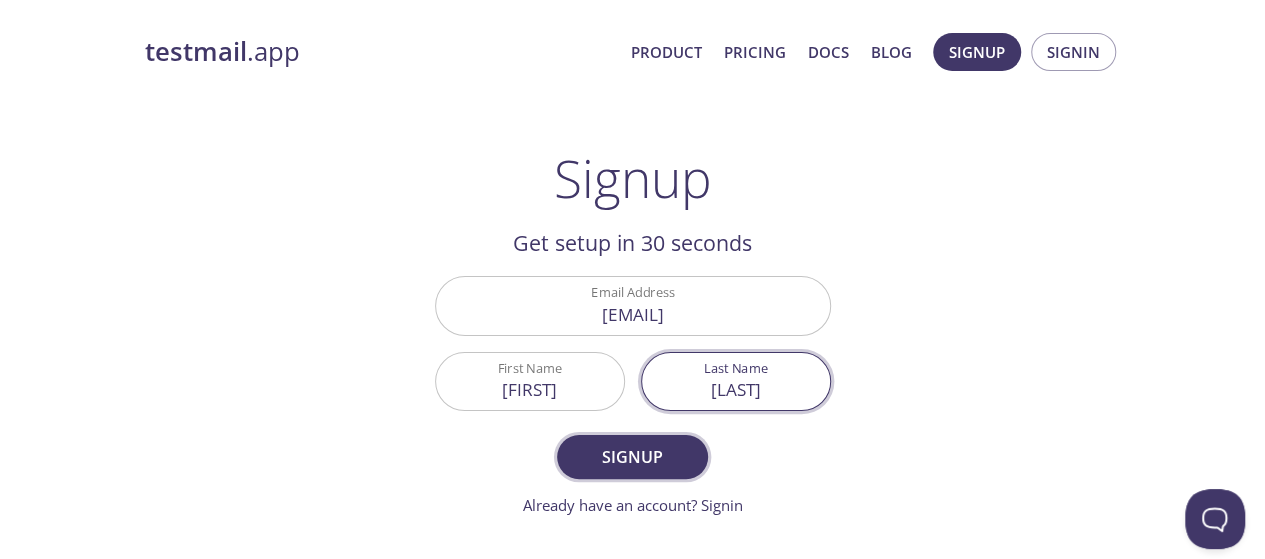 type on "[NAME]" 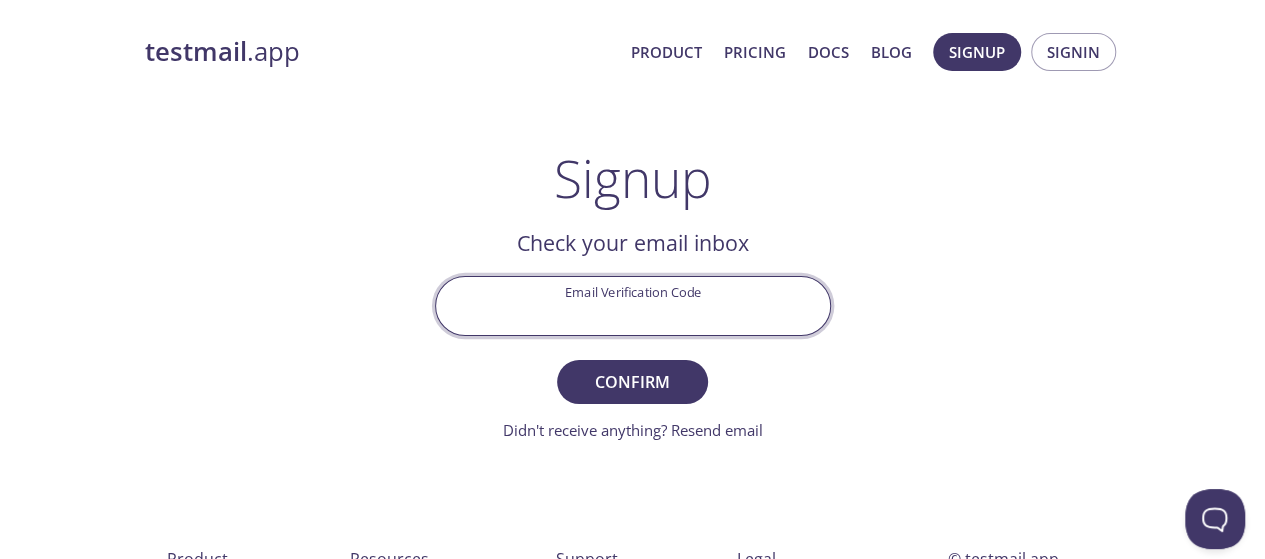 click on "Email Verification Code" at bounding box center (633, 305) 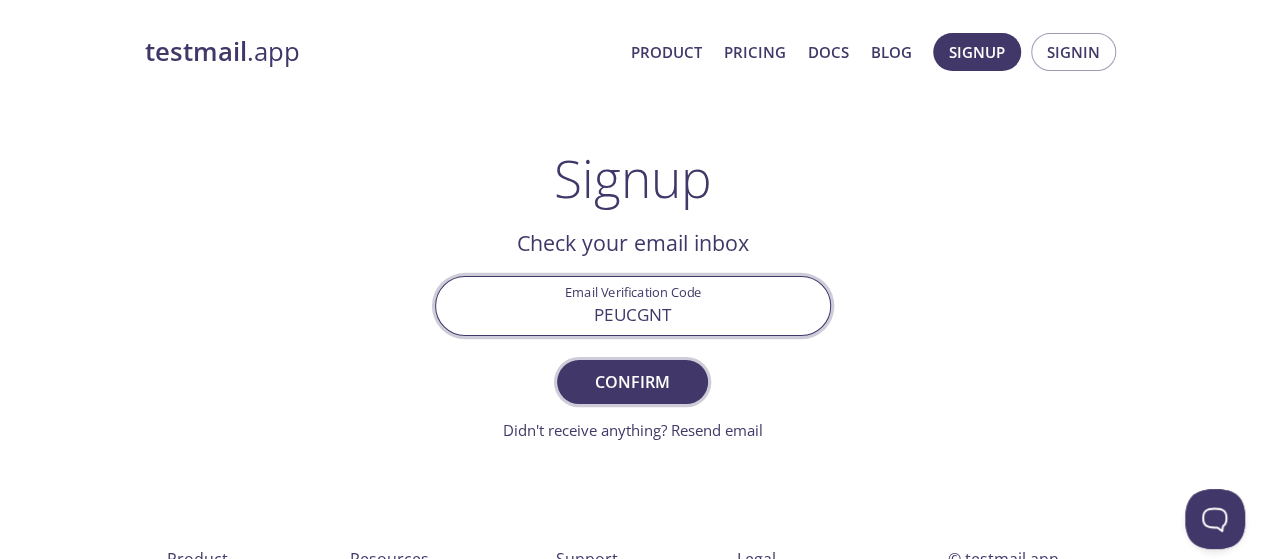 type on "PEUCGNT" 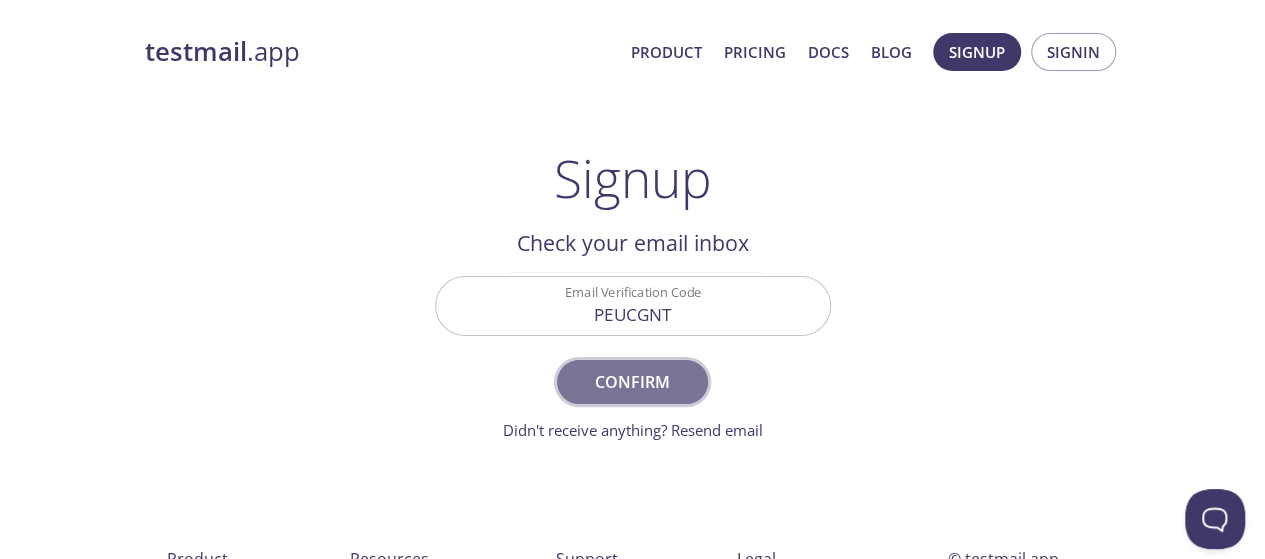 click on "Confirm" at bounding box center (632, 382) 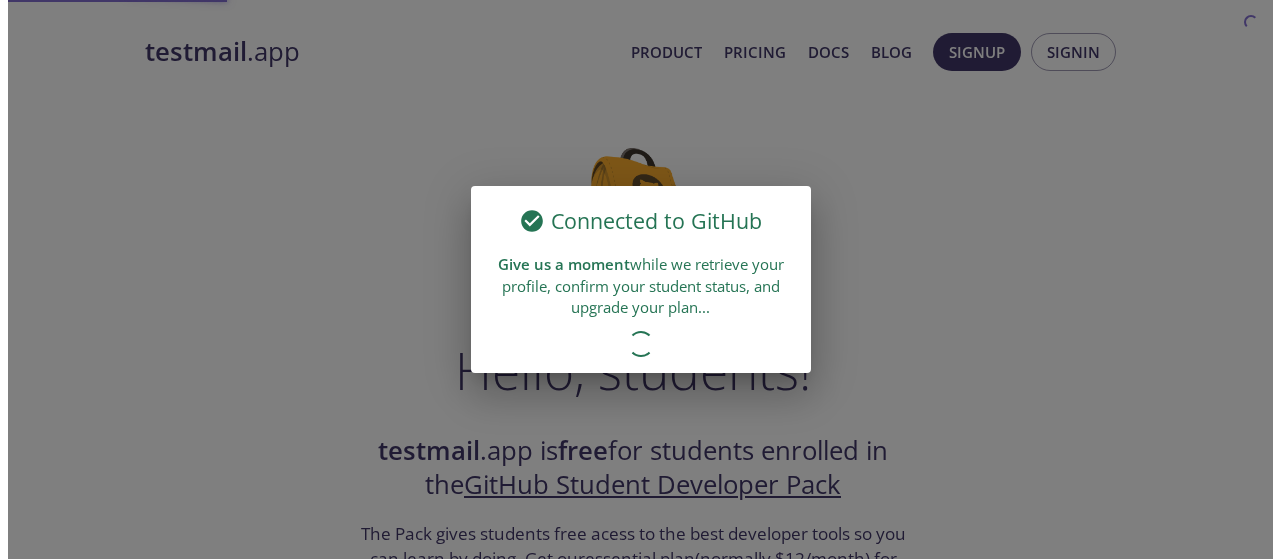 scroll, scrollTop: 0, scrollLeft: 0, axis: both 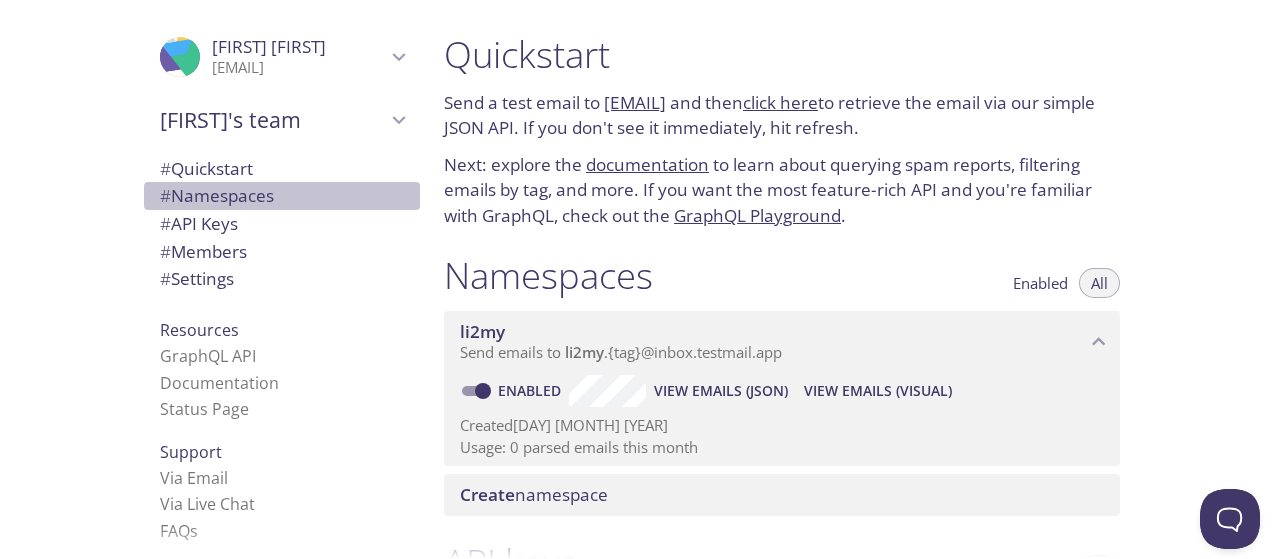 click on "#  Namespaces" at bounding box center [217, 195] 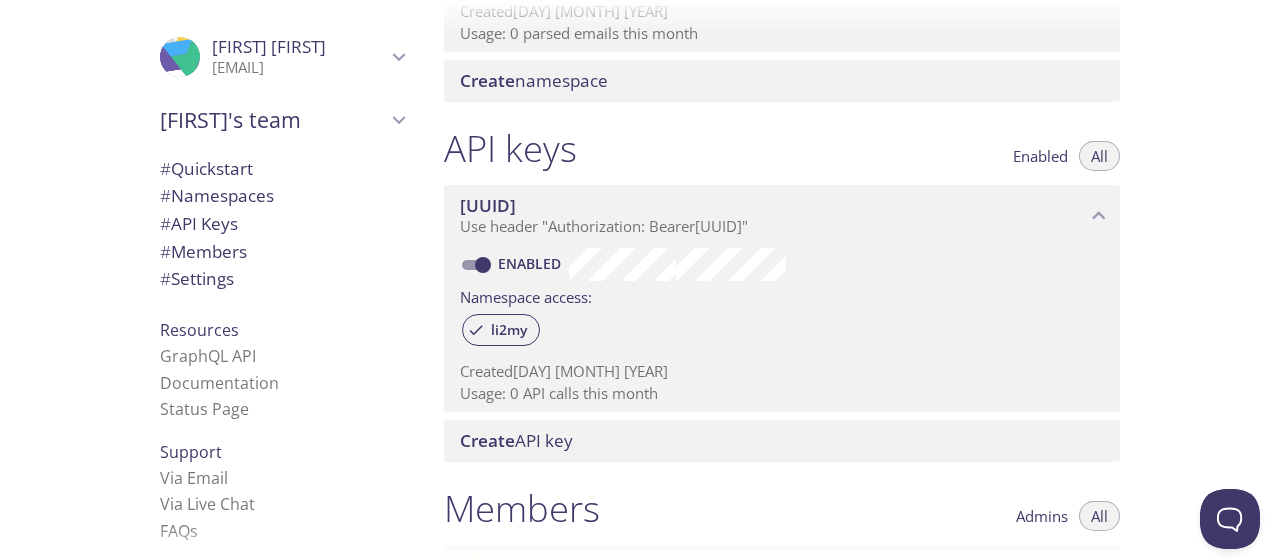 scroll, scrollTop: 424, scrollLeft: 0, axis: vertical 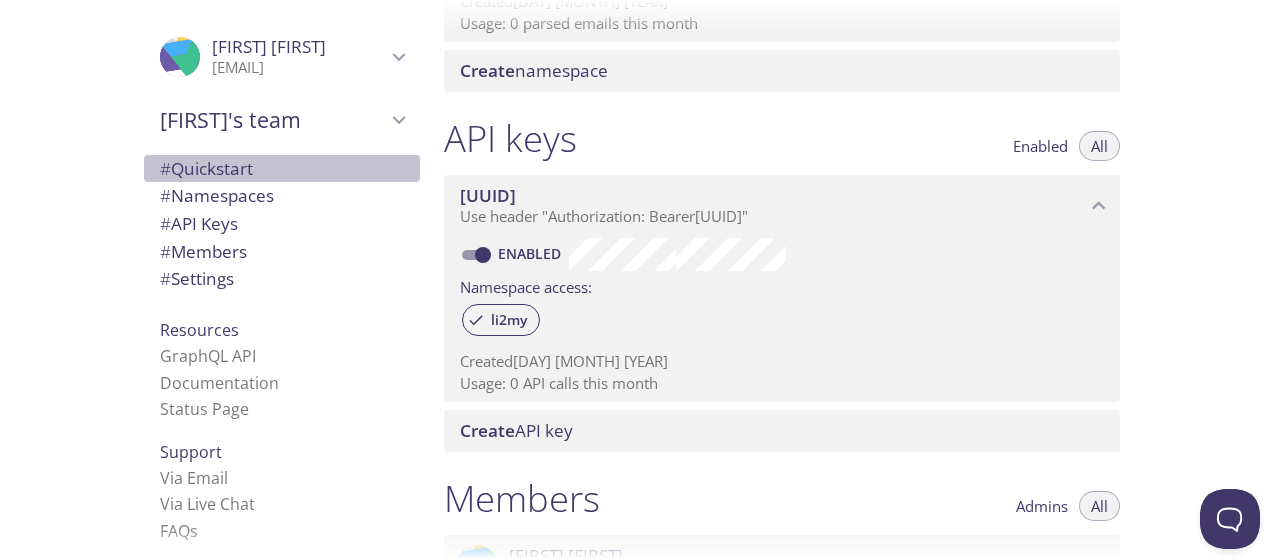 click on "#  Quickstart" at bounding box center (206, 168) 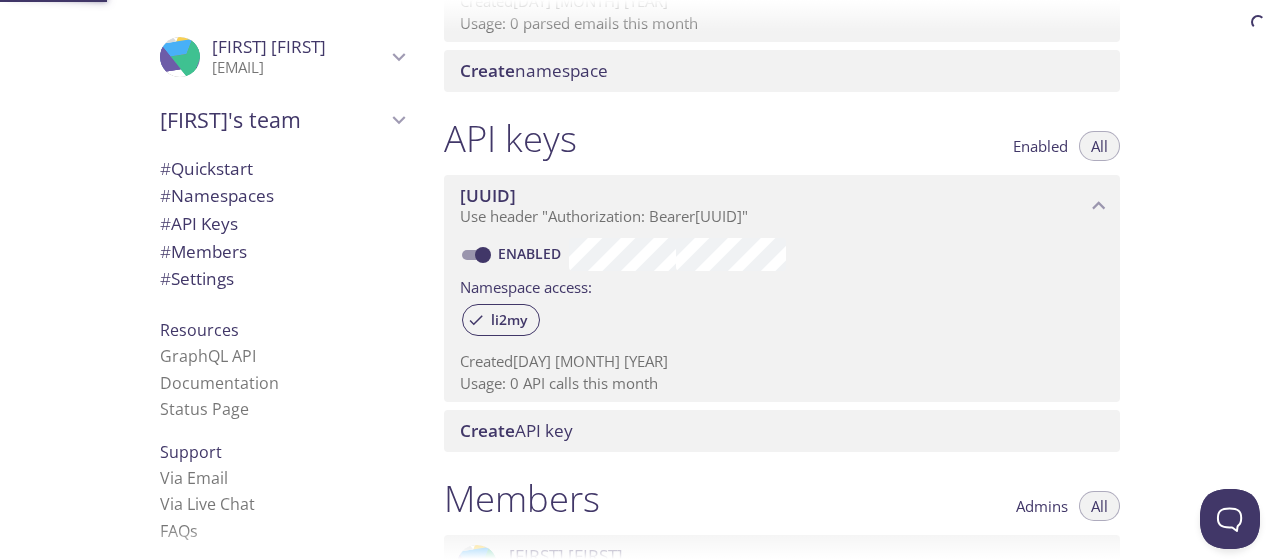scroll, scrollTop: 32, scrollLeft: 0, axis: vertical 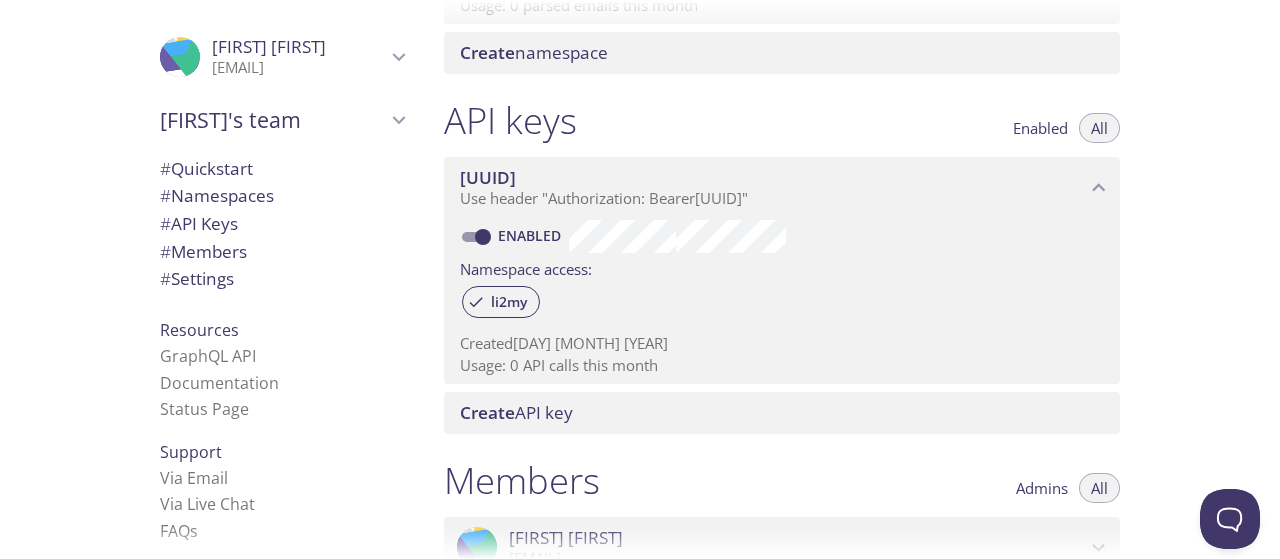 click on "#  Members" at bounding box center (282, 252) 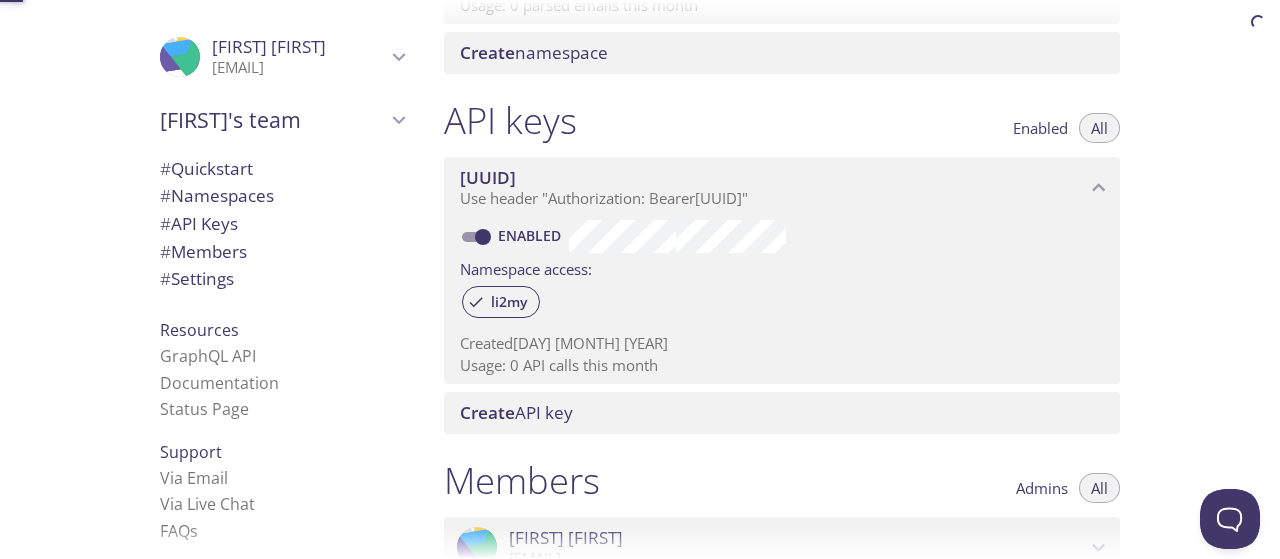 scroll, scrollTop: 862, scrollLeft: 0, axis: vertical 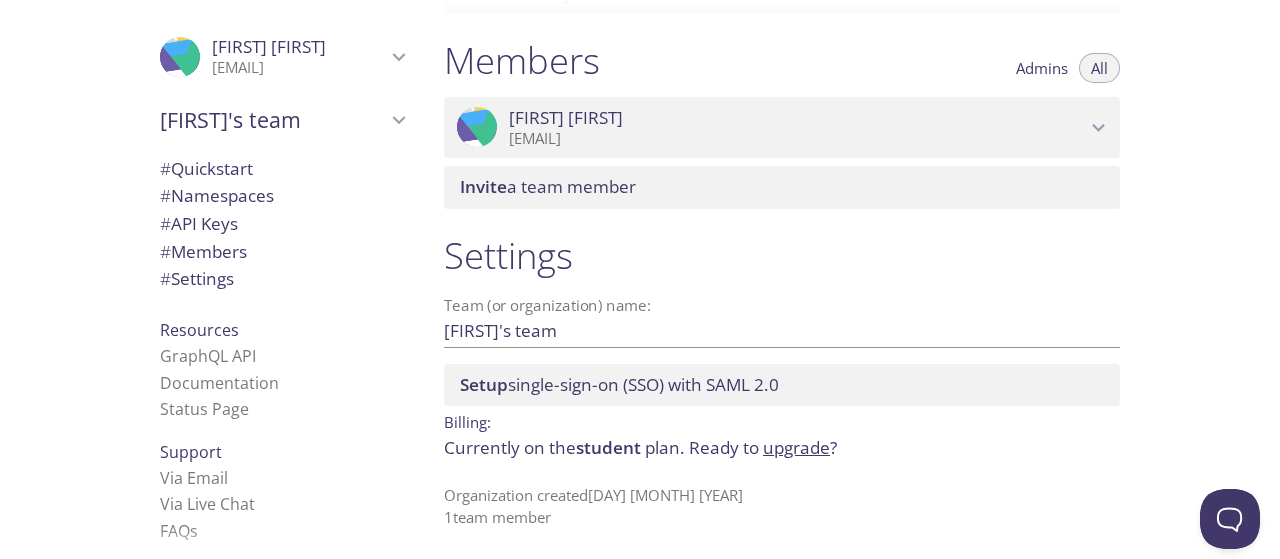 click on "#  Quickstart" at bounding box center [206, 168] 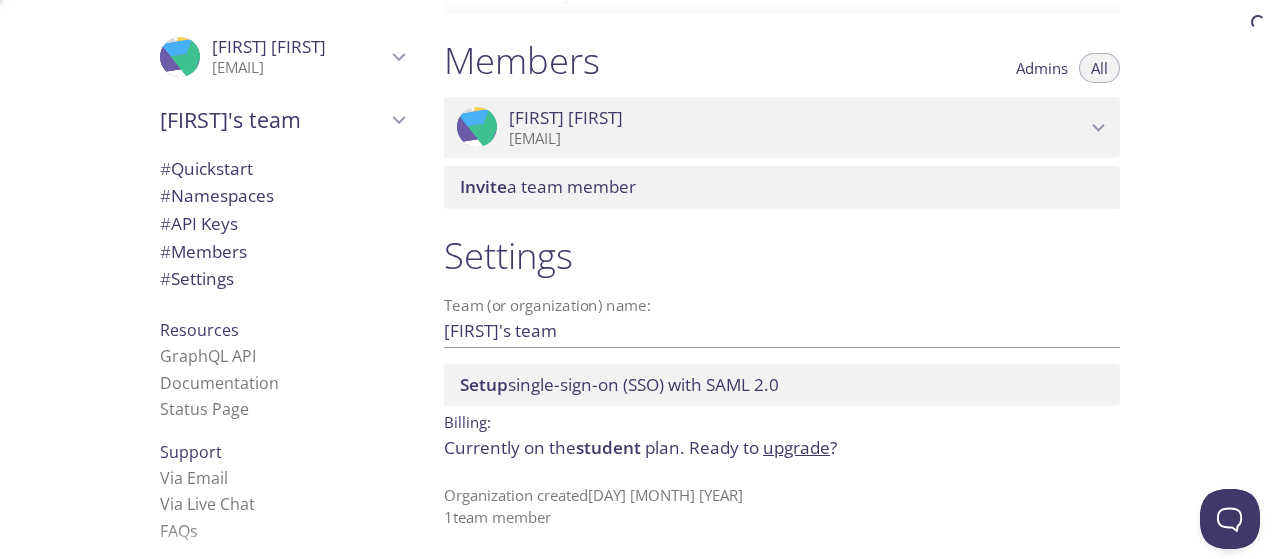 scroll, scrollTop: 32, scrollLeft: 0, axis: vertical 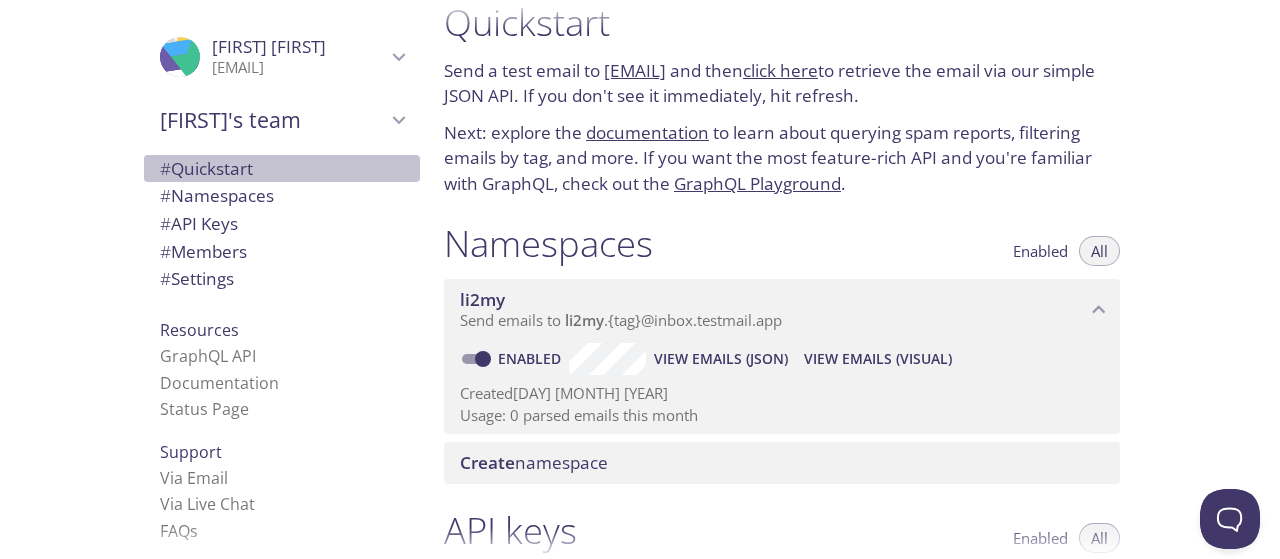 click on "#  Quickstart" at bounding box center [282, 169] 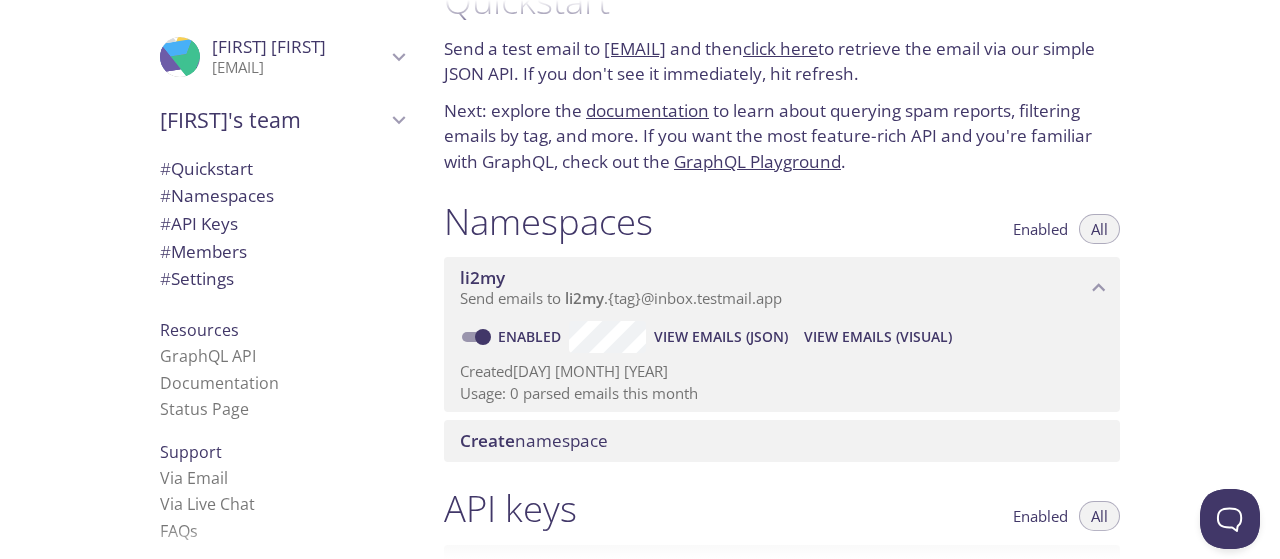 scroll, scrollTop: 0, scrollLeft: 0, axis: both 